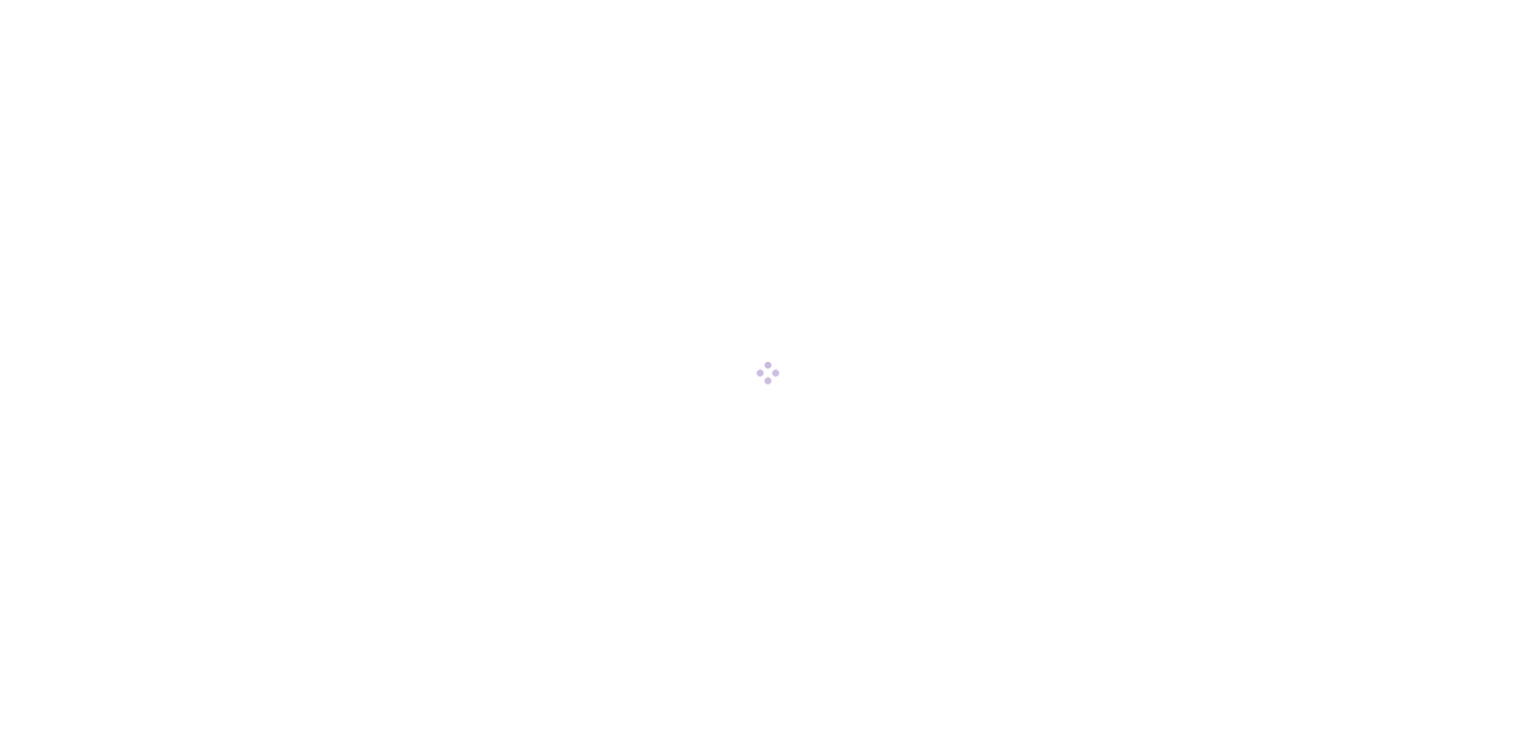 scroll, scrollTop: 0, scrollLeft: 0, axis: both 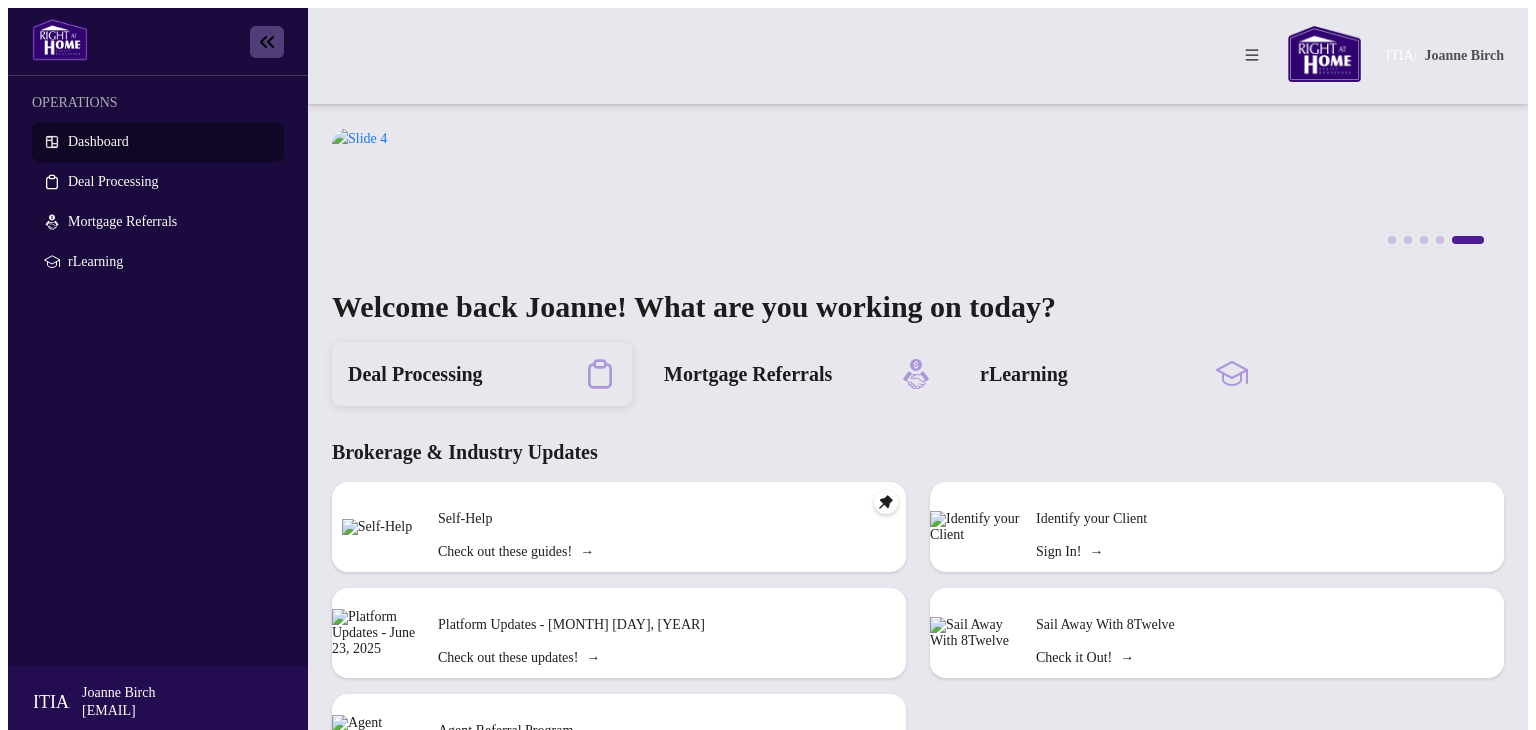 click on "Deal Processing" at bounding box center [415, 374] 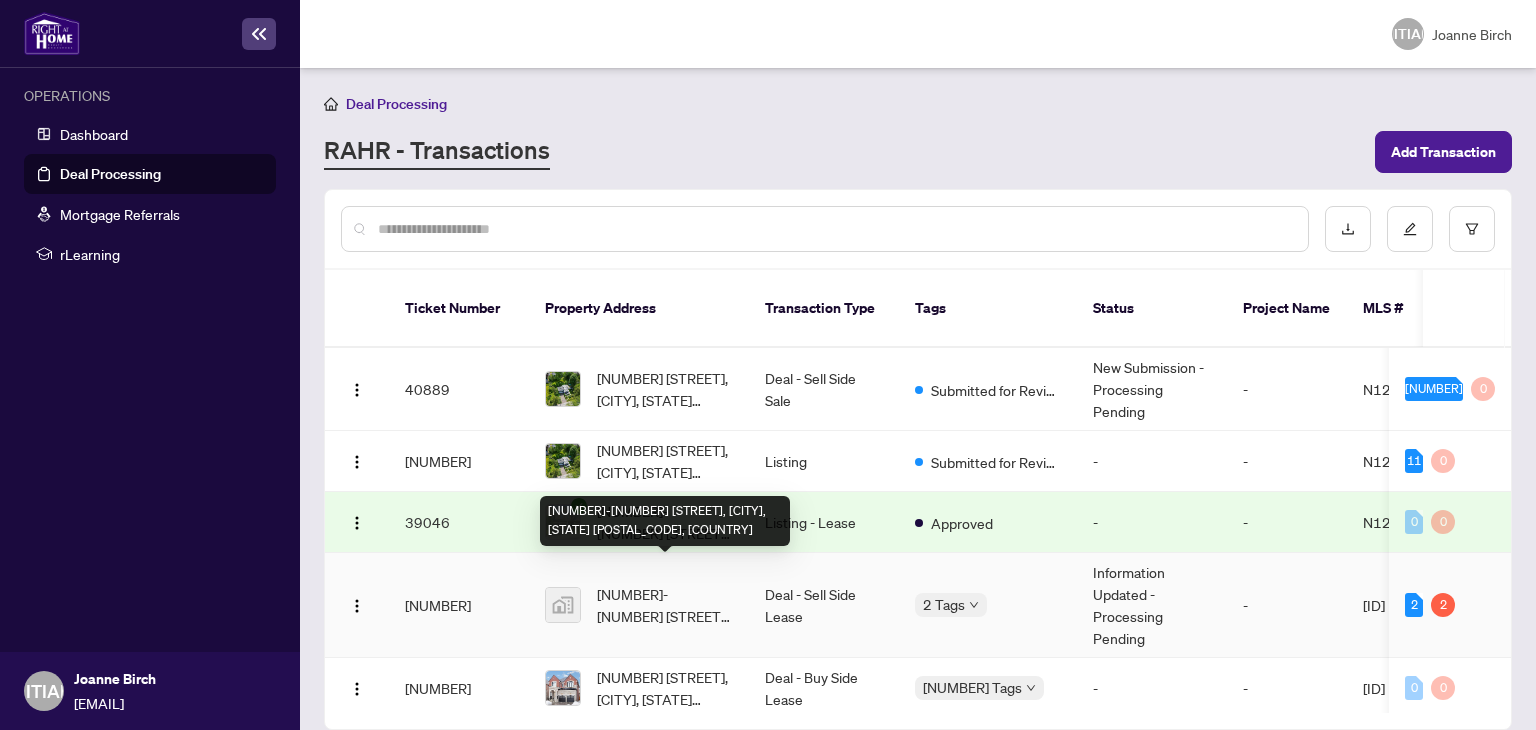 click on "[NUMBER]-[NUMBER] [STREET], [CITY], [STATE] [POSTAL_CODE], [COUNTRY]" at bounding box center [665, 605] 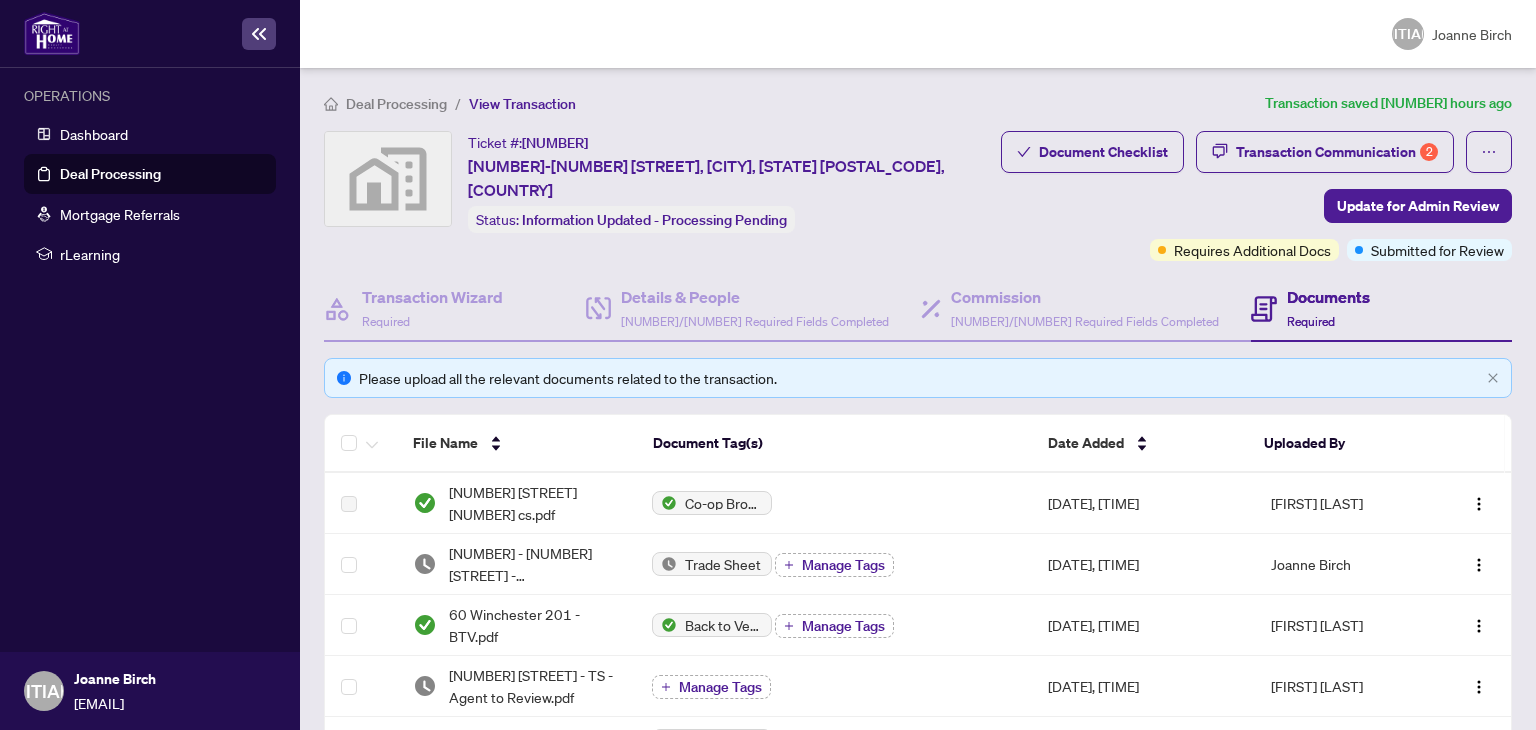 click on "Documents" at bounding box center [1328, 297] 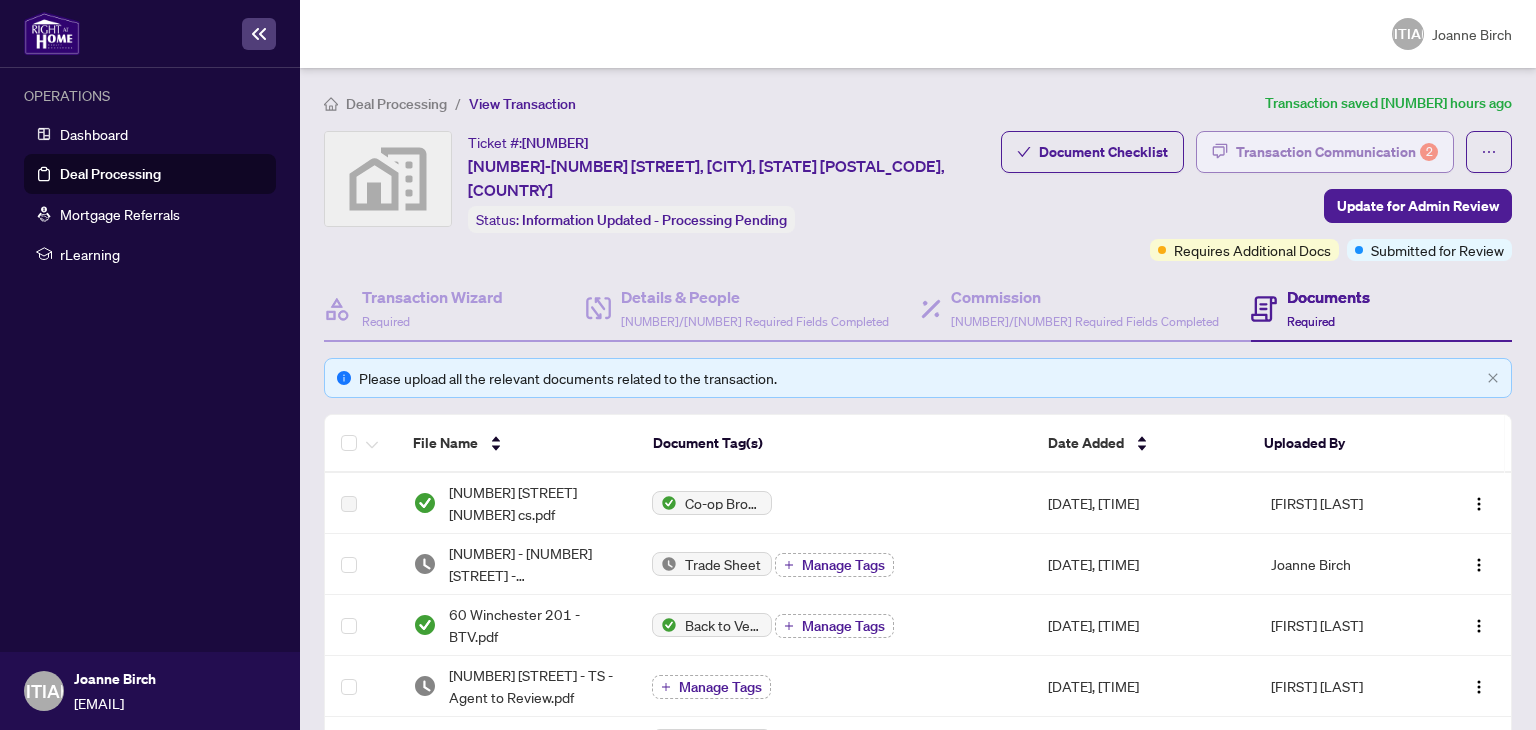 click on "Transaction Communication 2" at bounding box center (1337, 152) 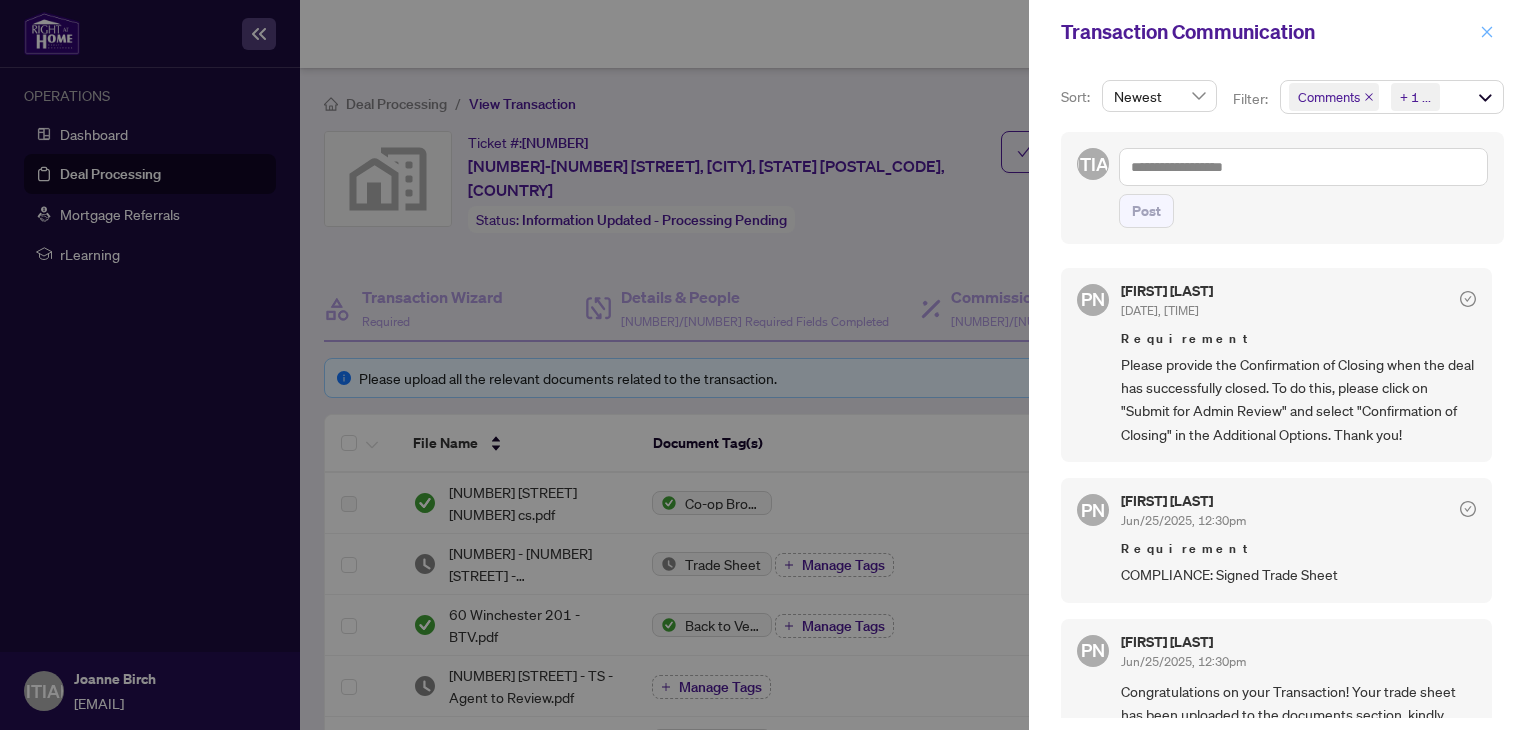 click at bounding box center (1487, 32) 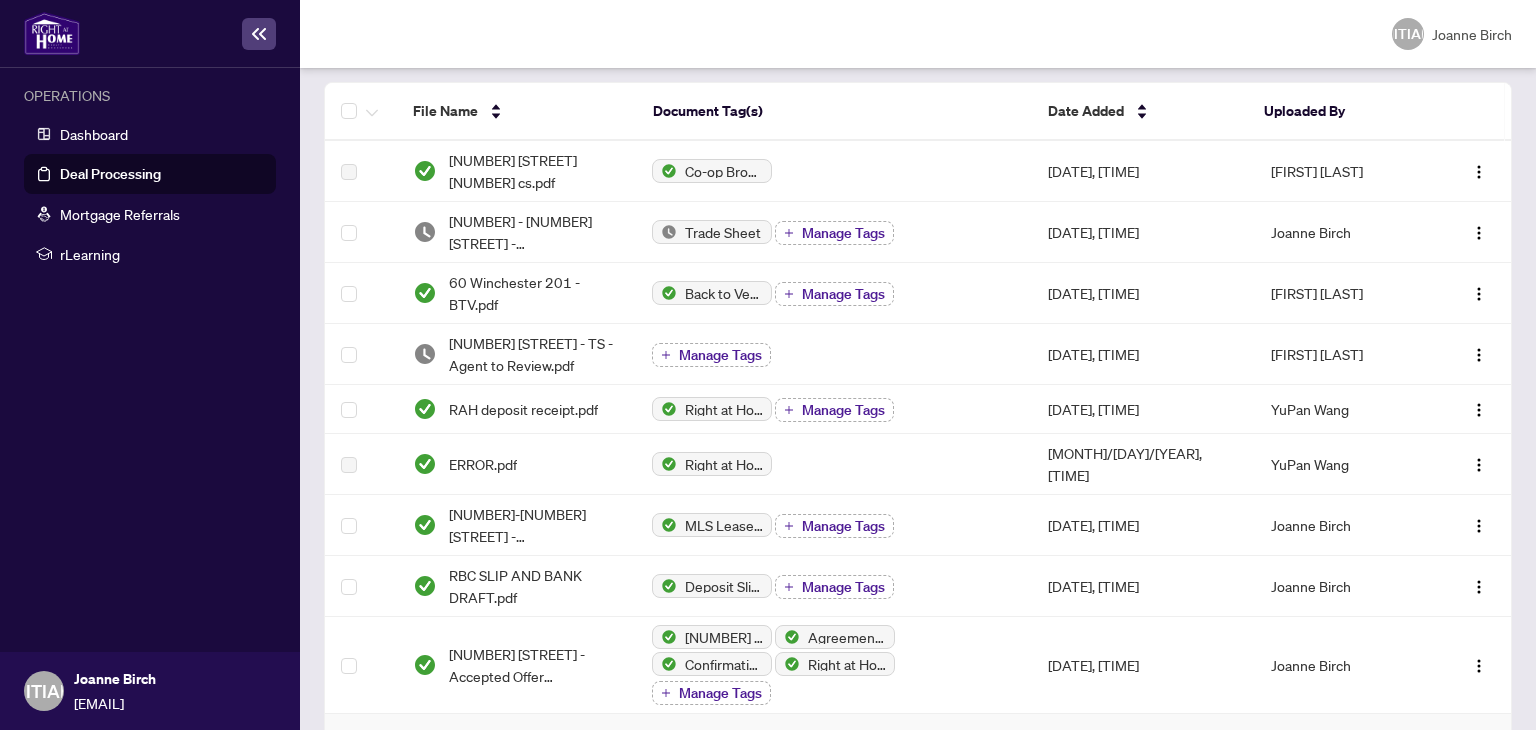 scroll, scrollTop: 505, scrollLeft: 0, axis: vertical 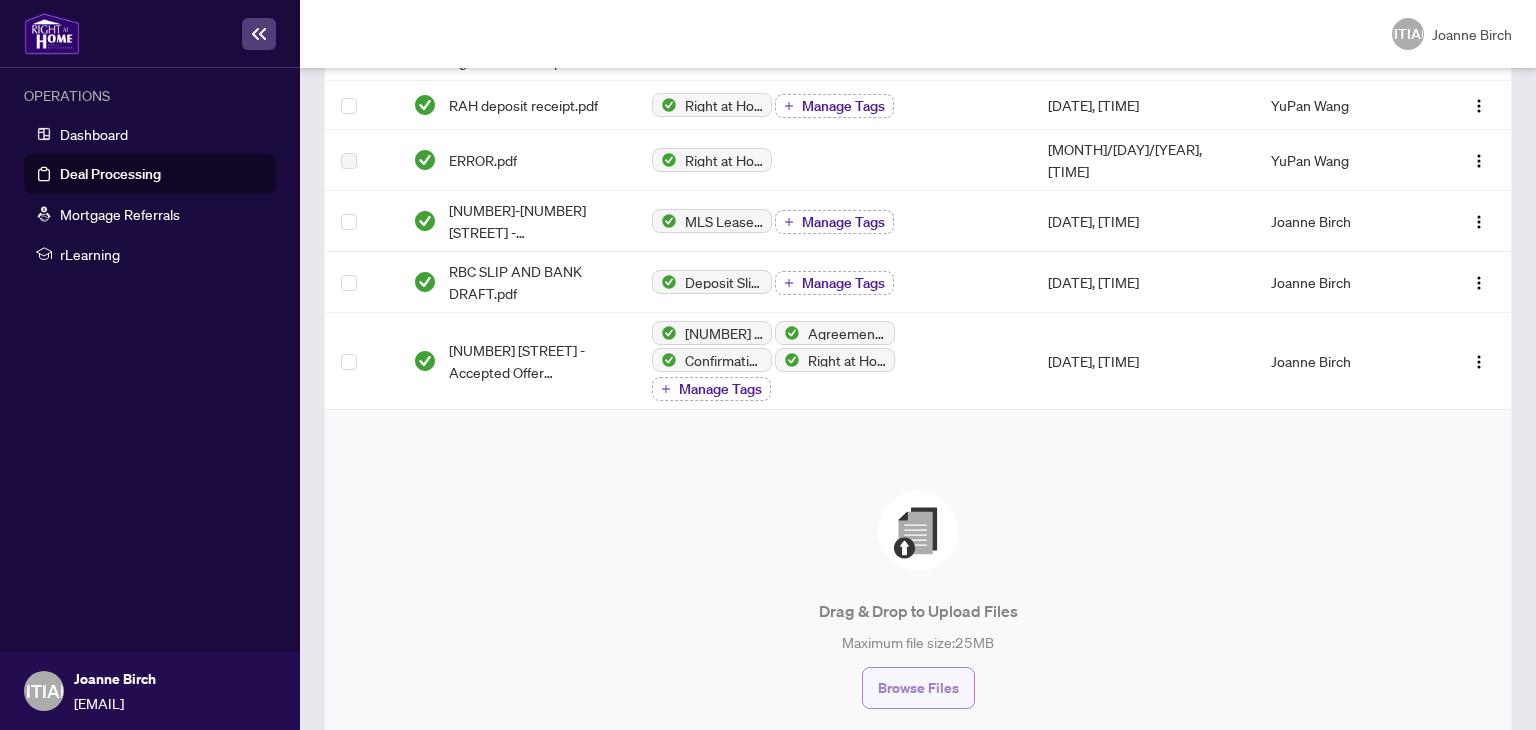 click on "Browse Files" at bounding box center (918, 688) 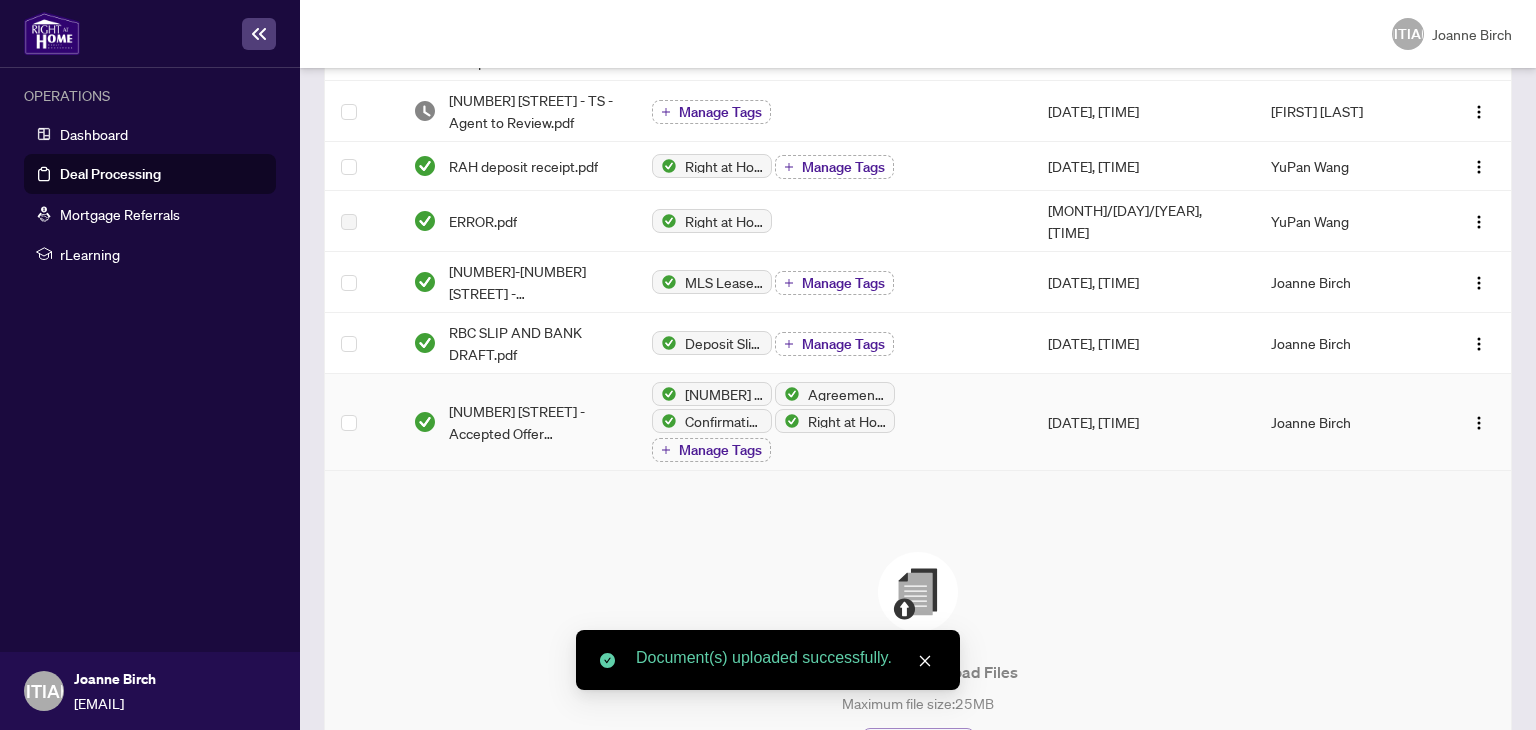 click on "Browse Files" at bounding box center [918, 749] 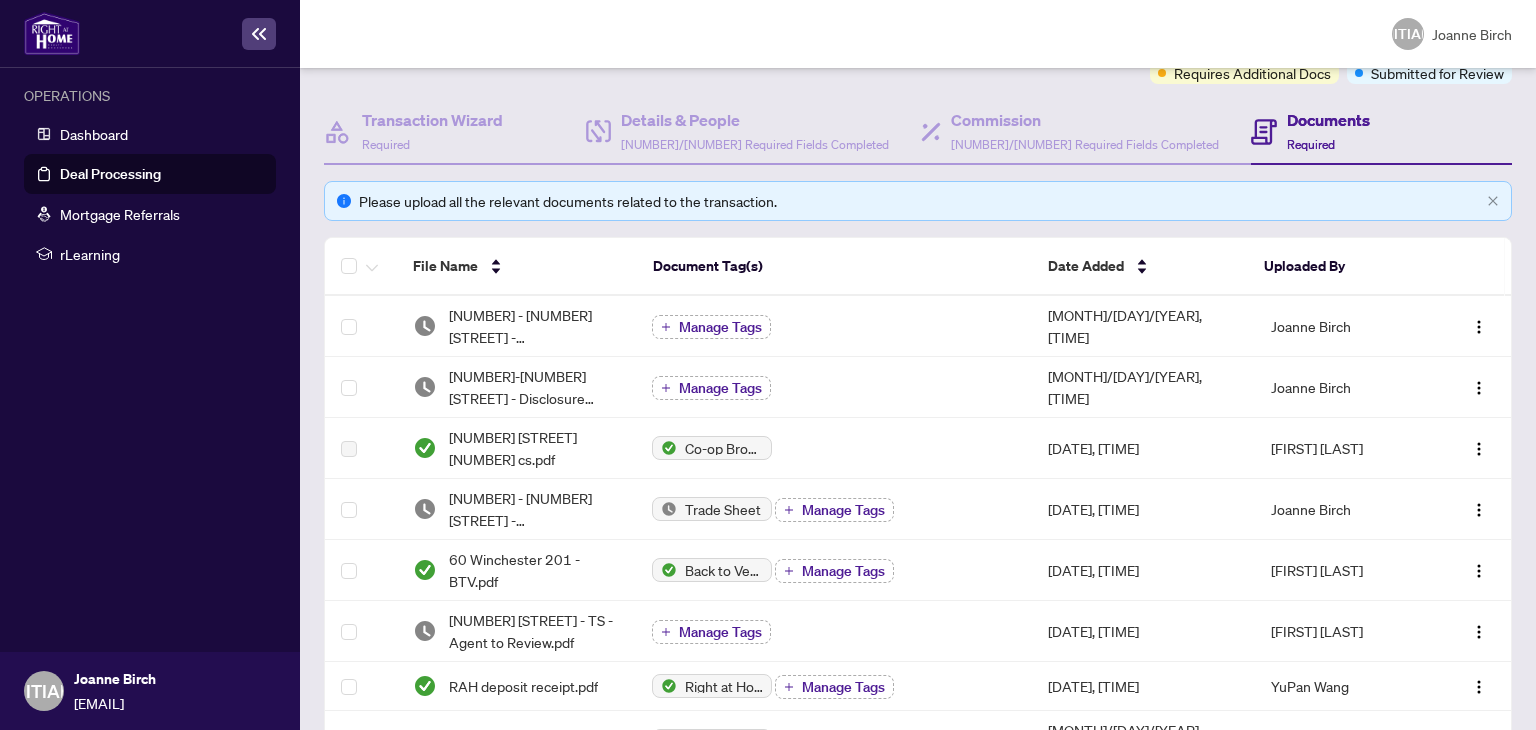 scroll, scrollTop: 144, scrollLeft: 0, axis: vertical 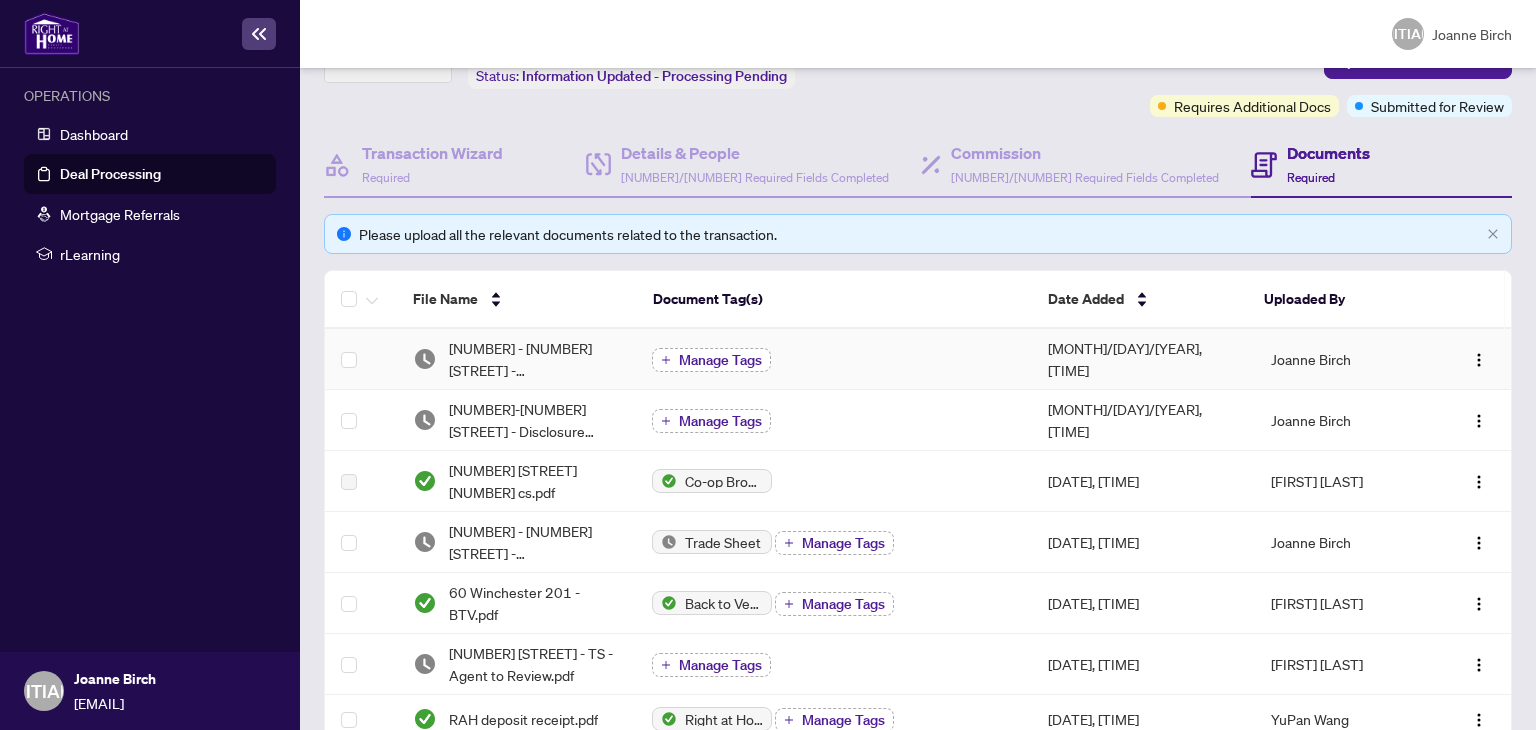click on "Manage Tags" at bounding box center (720, 360) 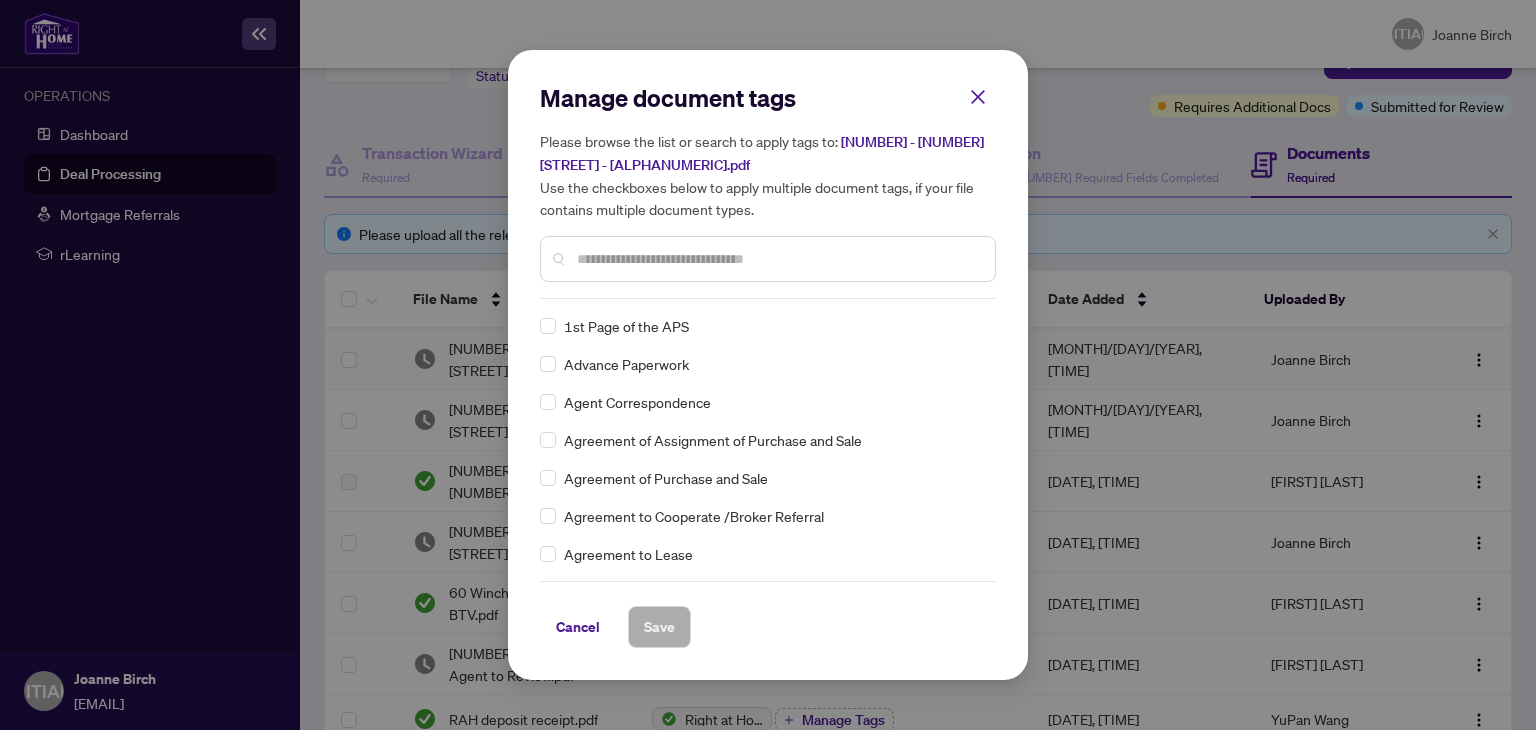 click at bounding box center (778, 259) 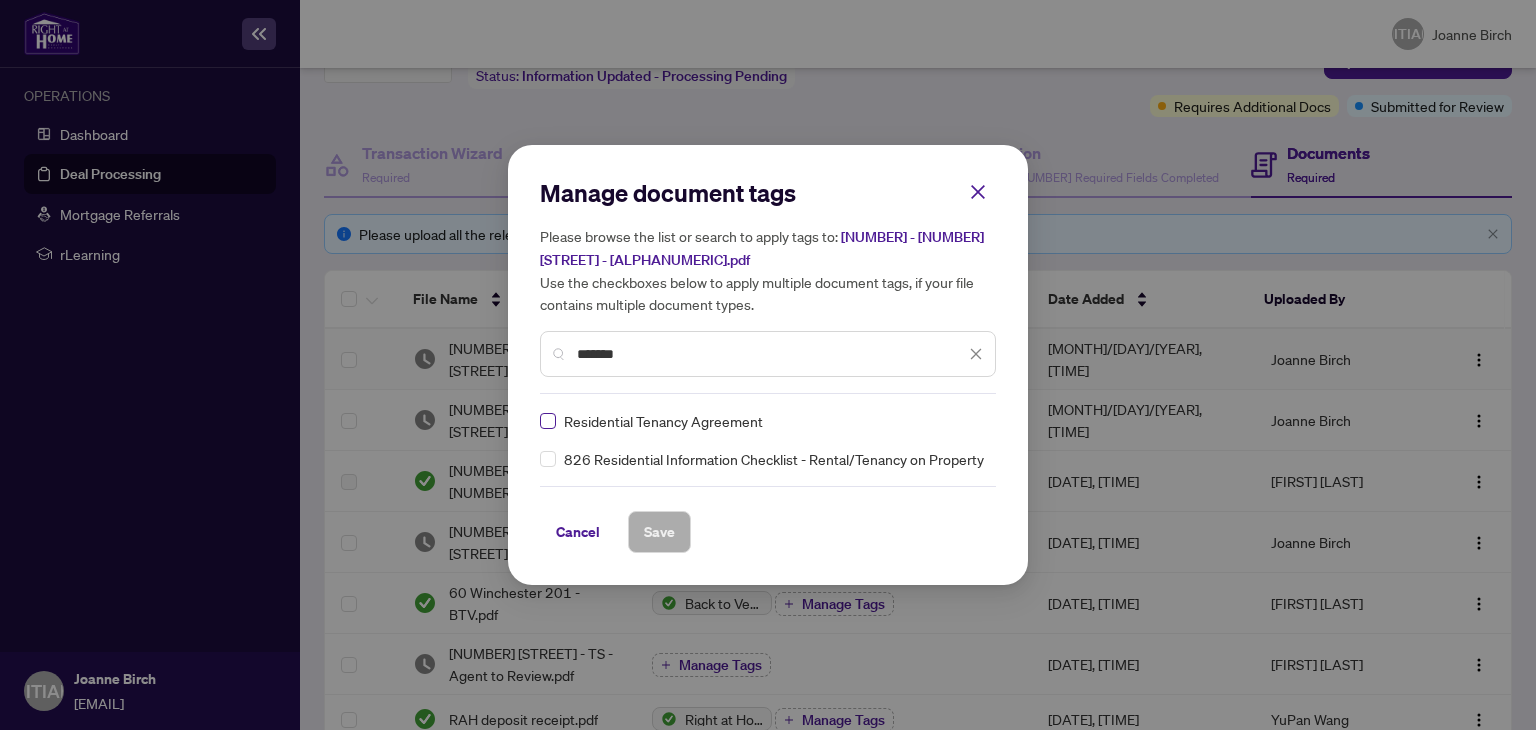 type on "*******" 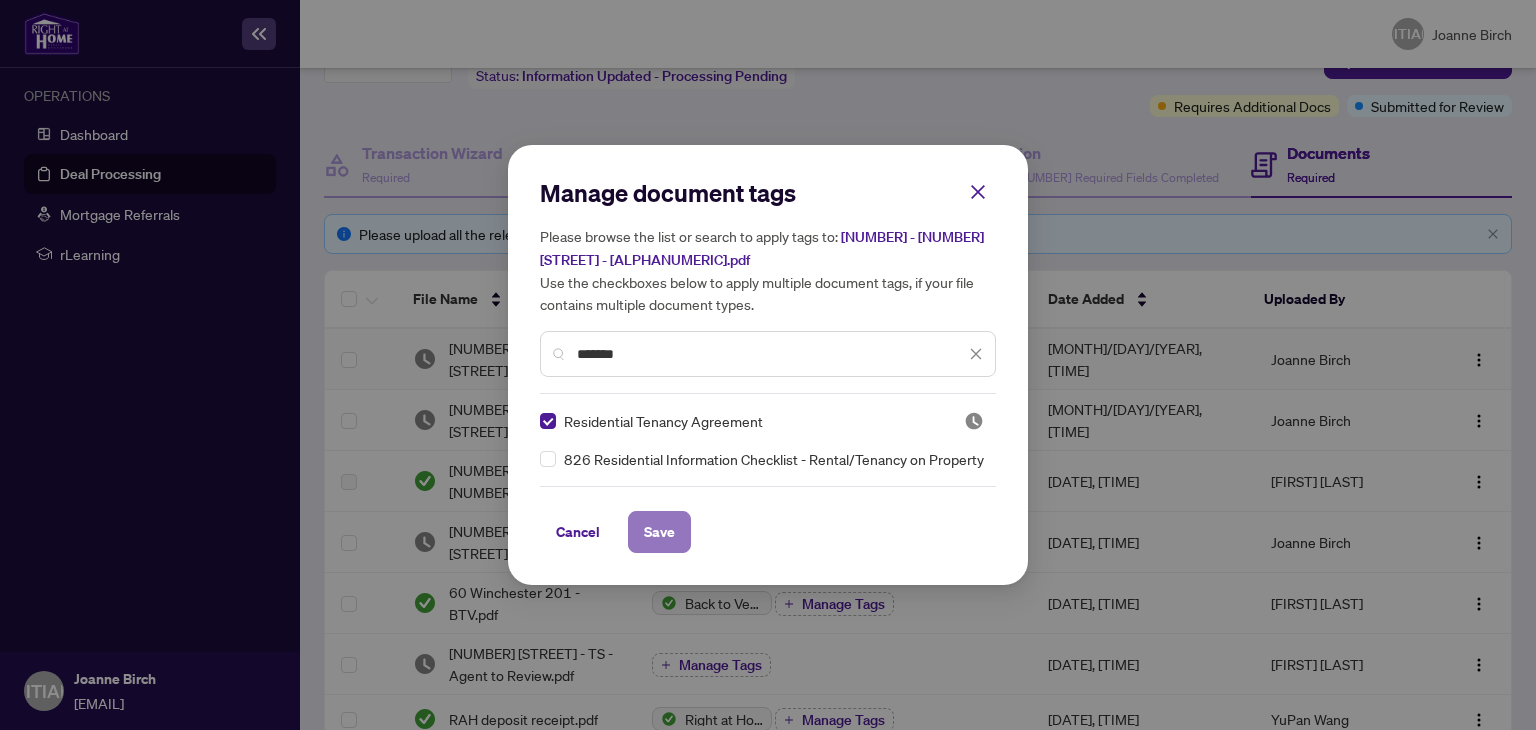 click on "Save" at bounding box center (659, 532) 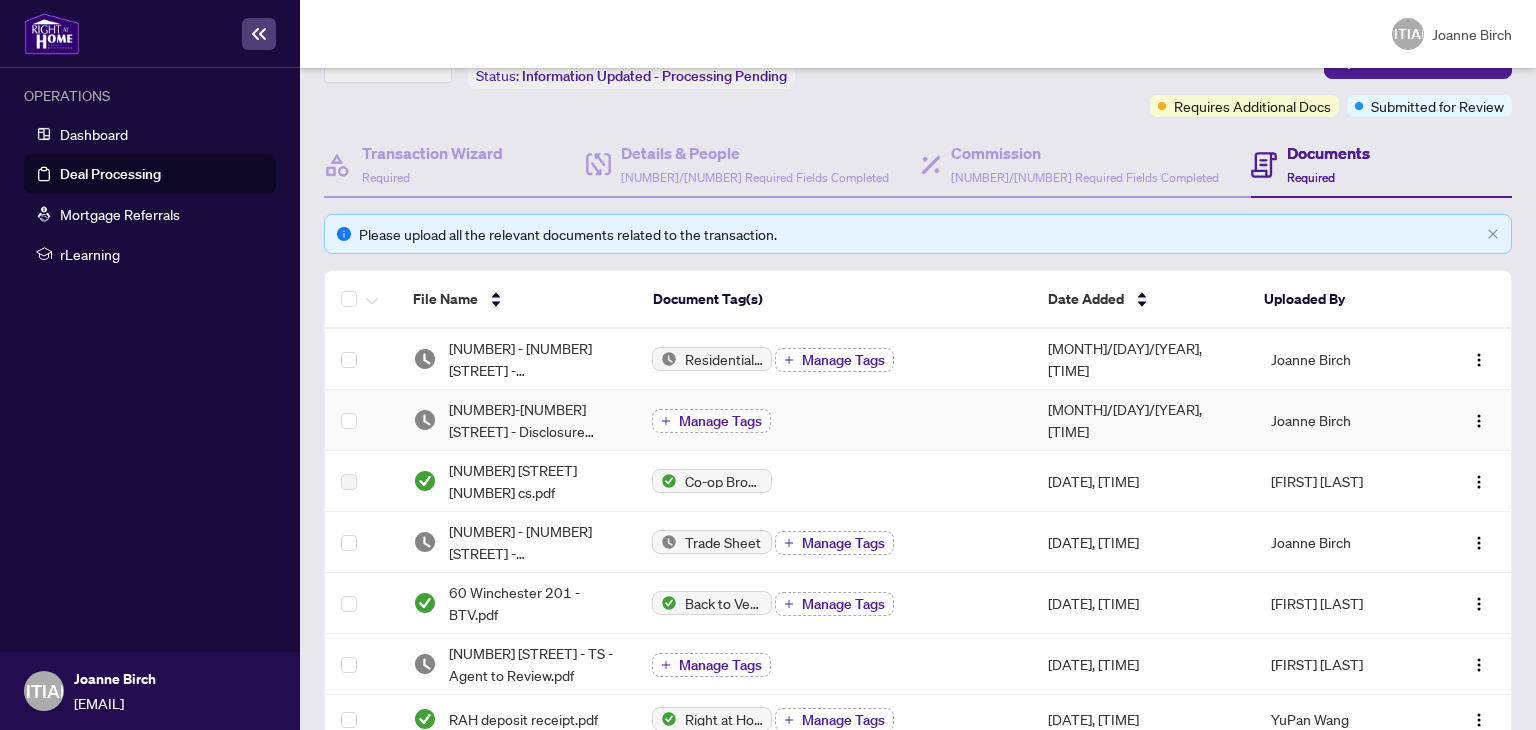 click on "Manage Tags" at bounding box center [720, 421] 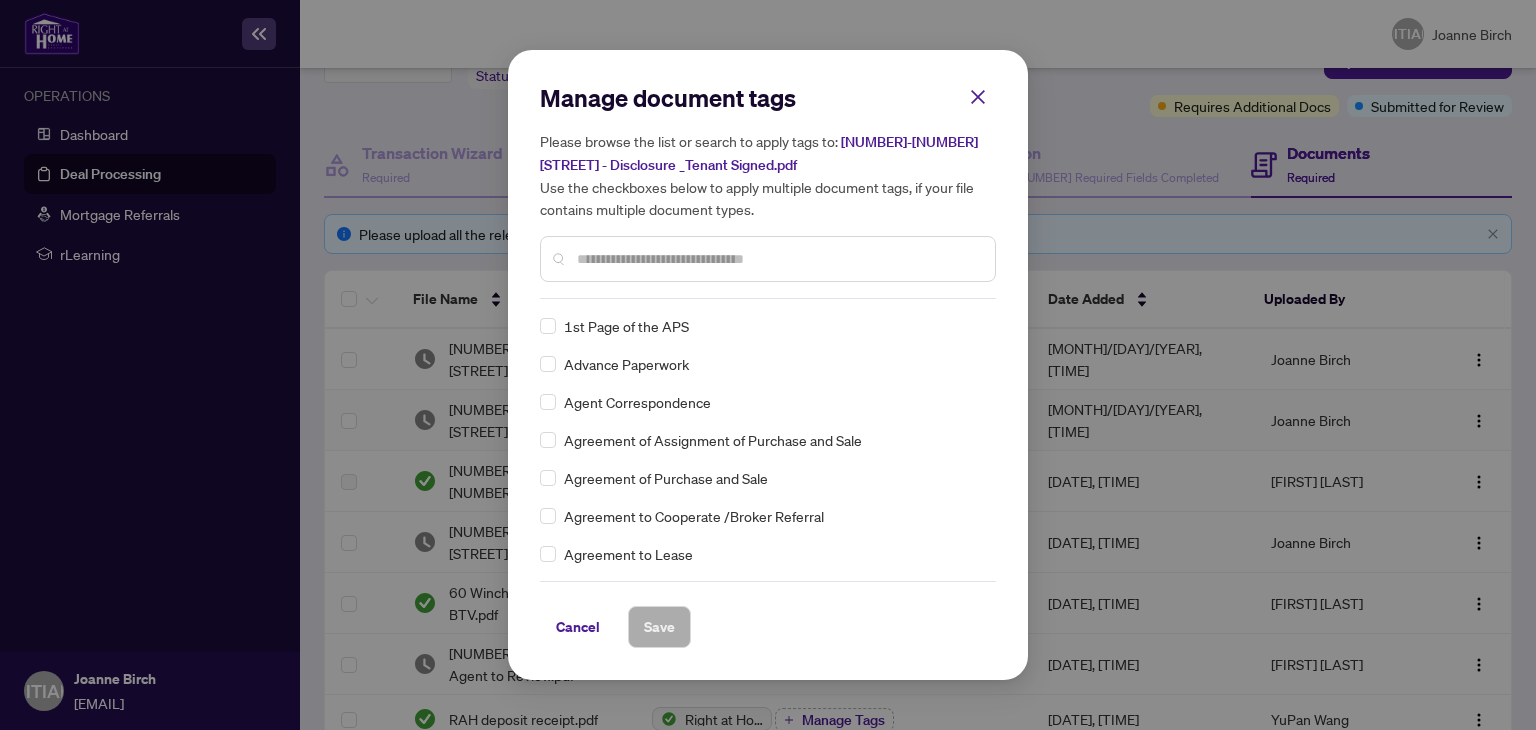 click at bounding box center [0, 0] 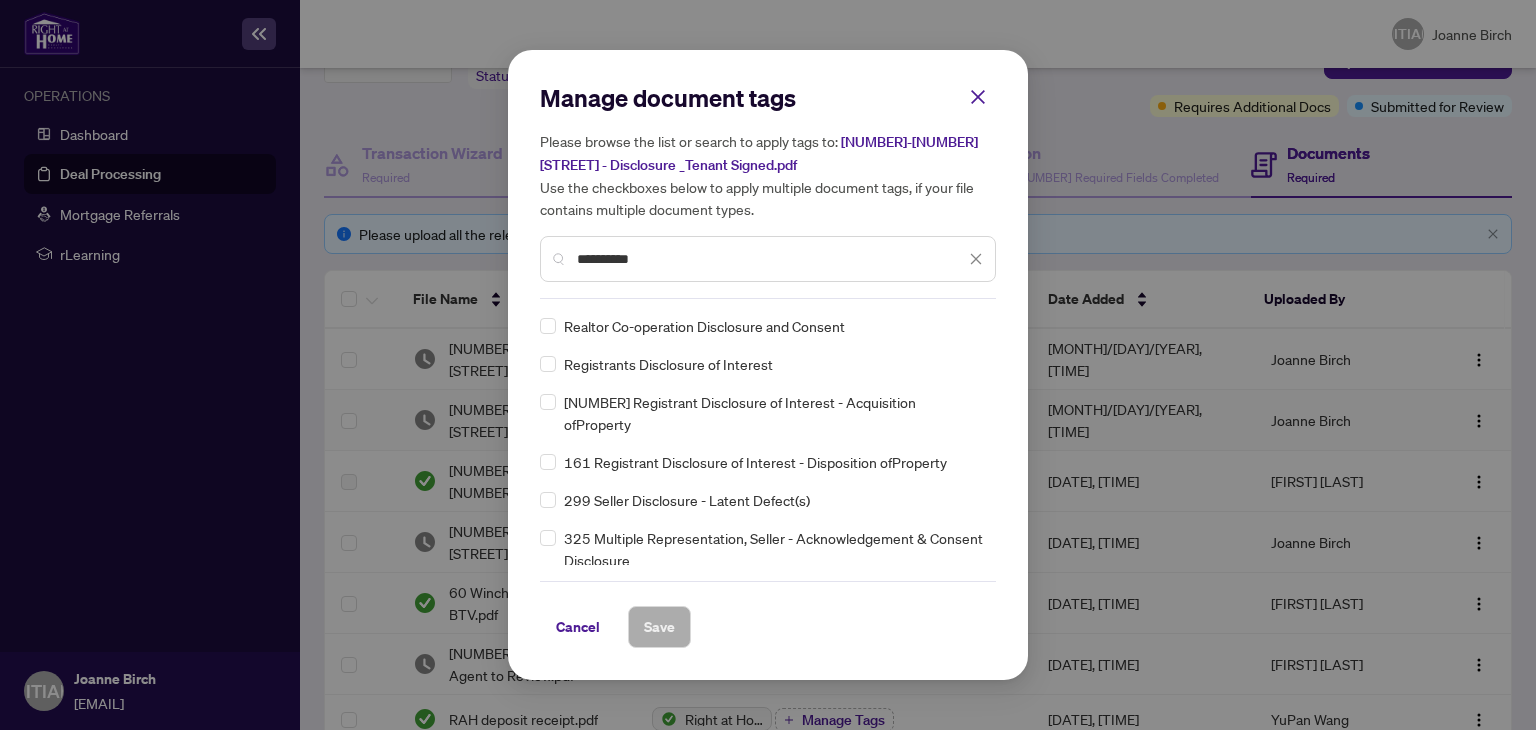 type on "**********" 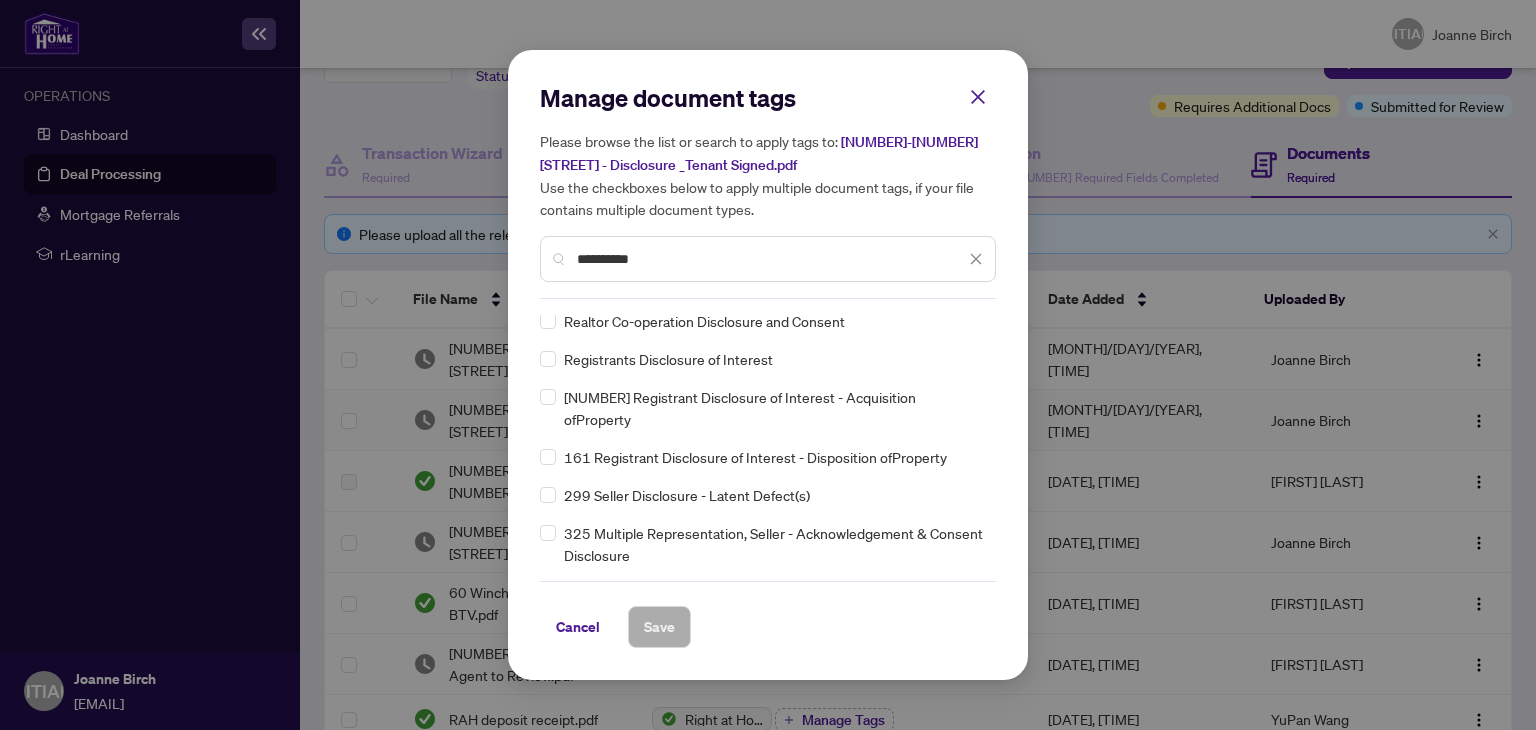 scroll, scrollTop: 0, scrollLeft: 0, axis: both 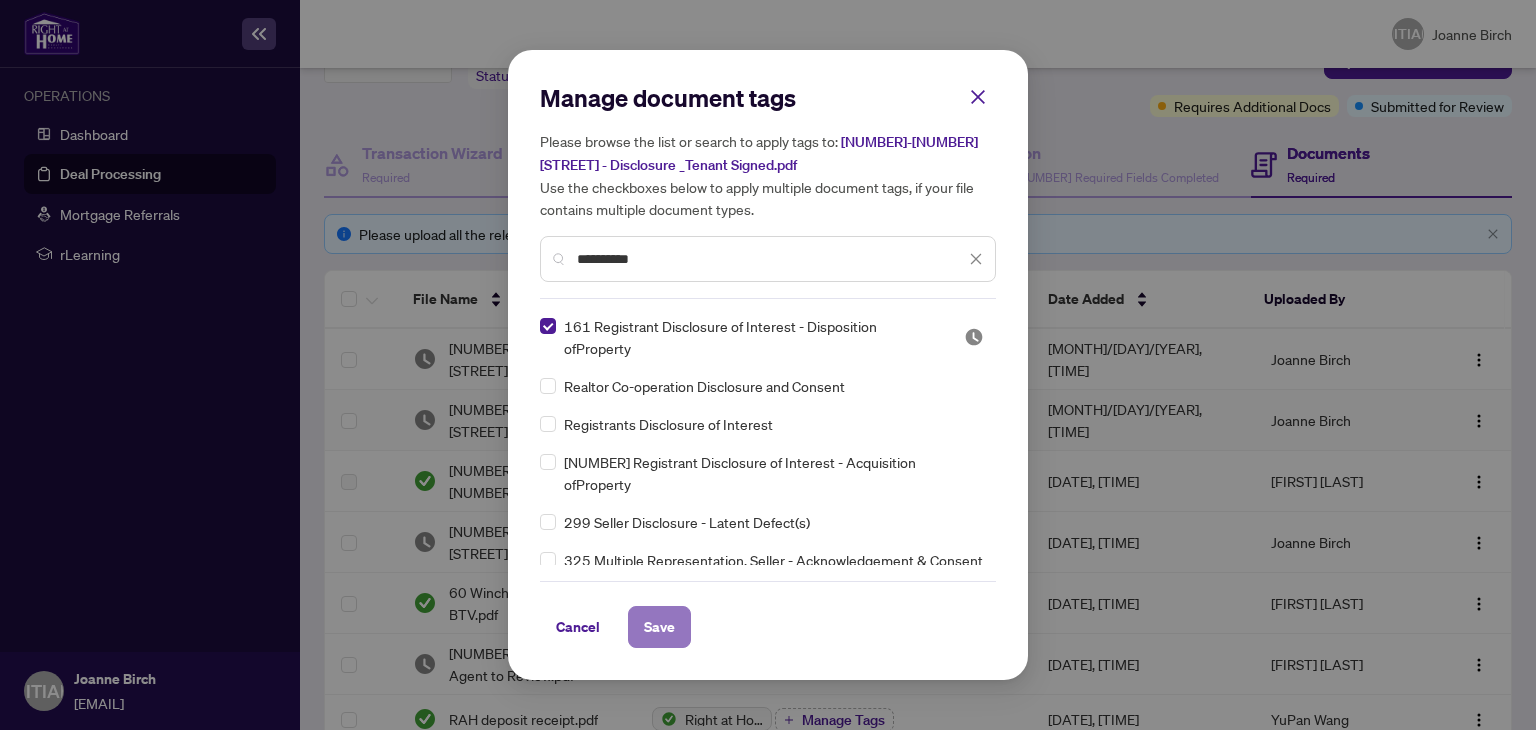 click on "Save" at bounding box center (0, 0) 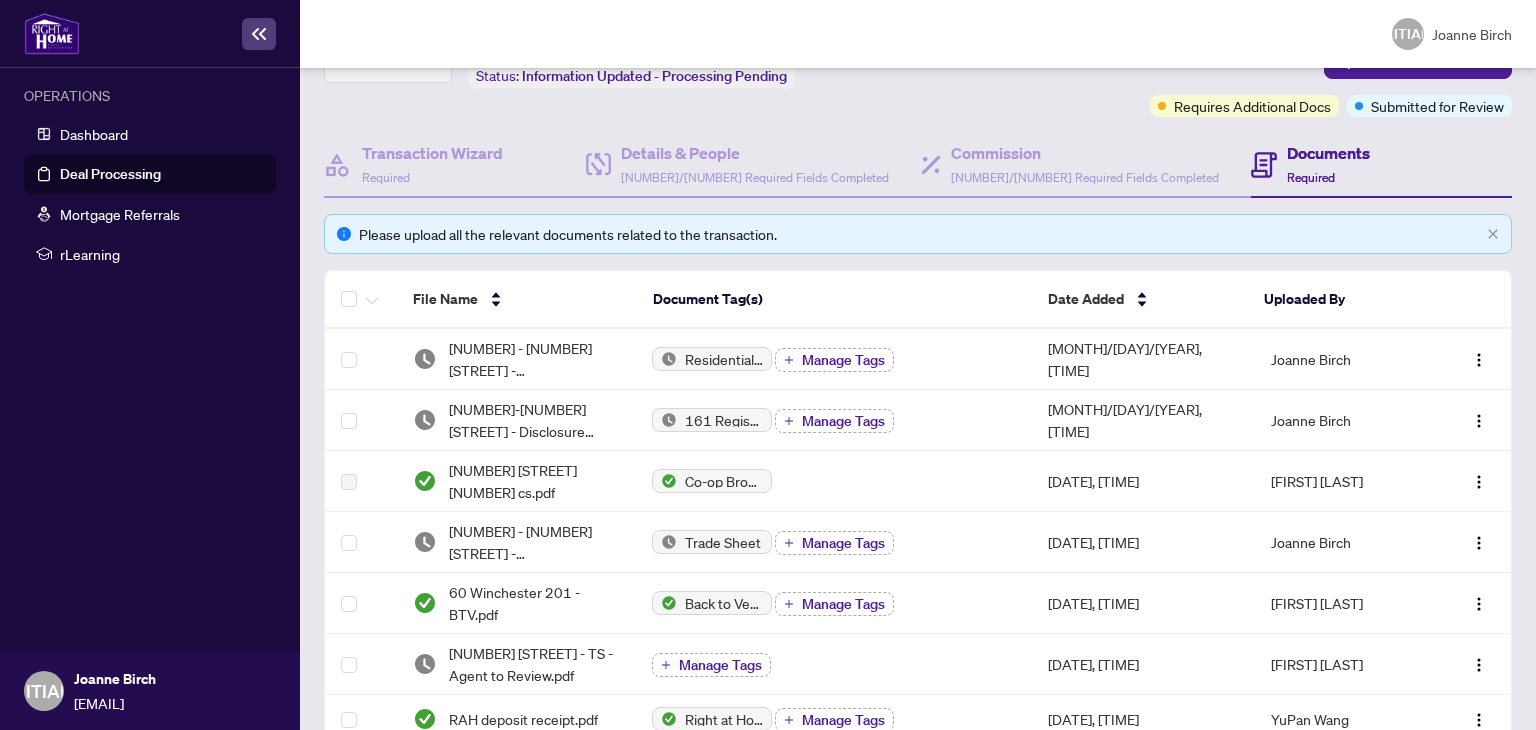 scroll, scrollTop: 0, scrollLeft: 0, axis: both 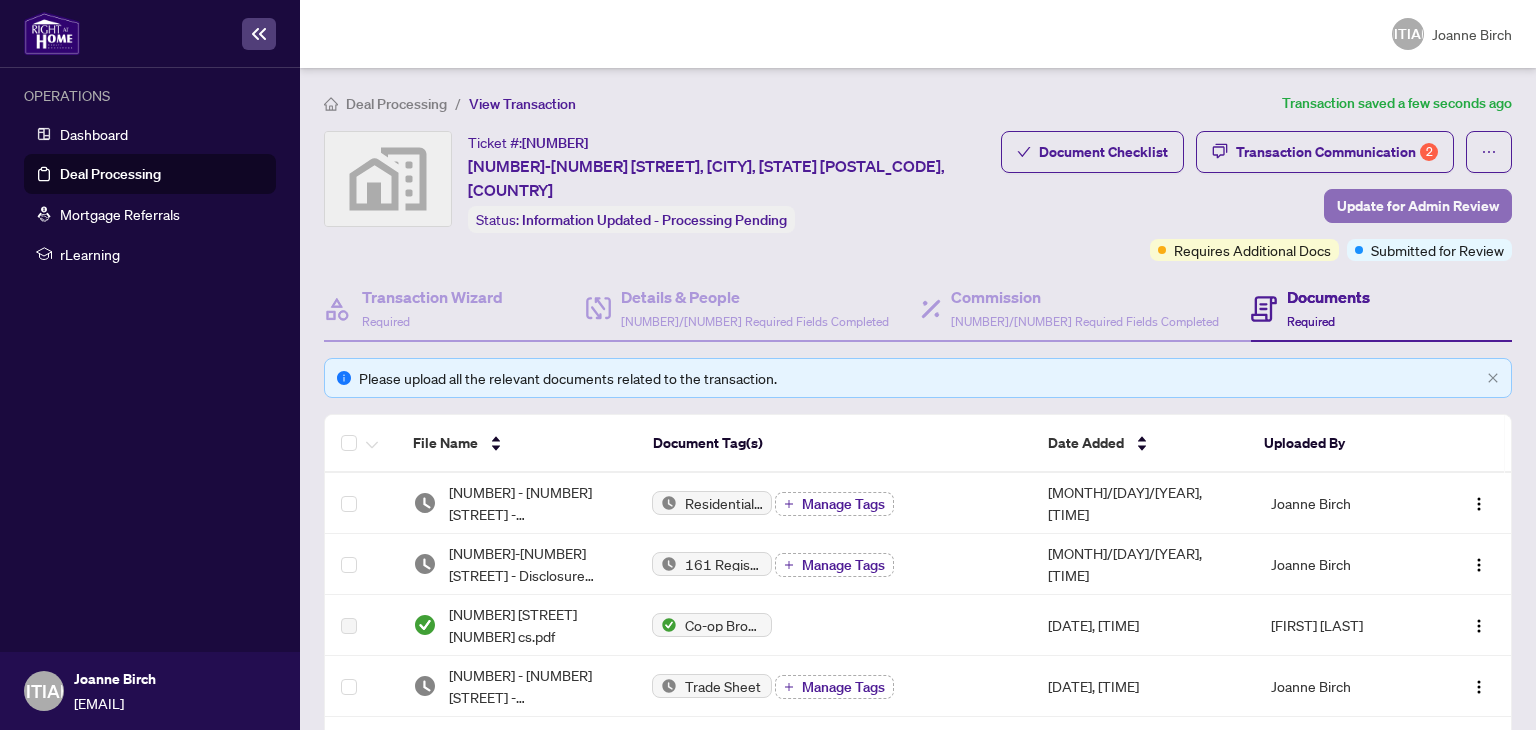 click on "Update for Admin Review" at bounding box center (1418, 206) 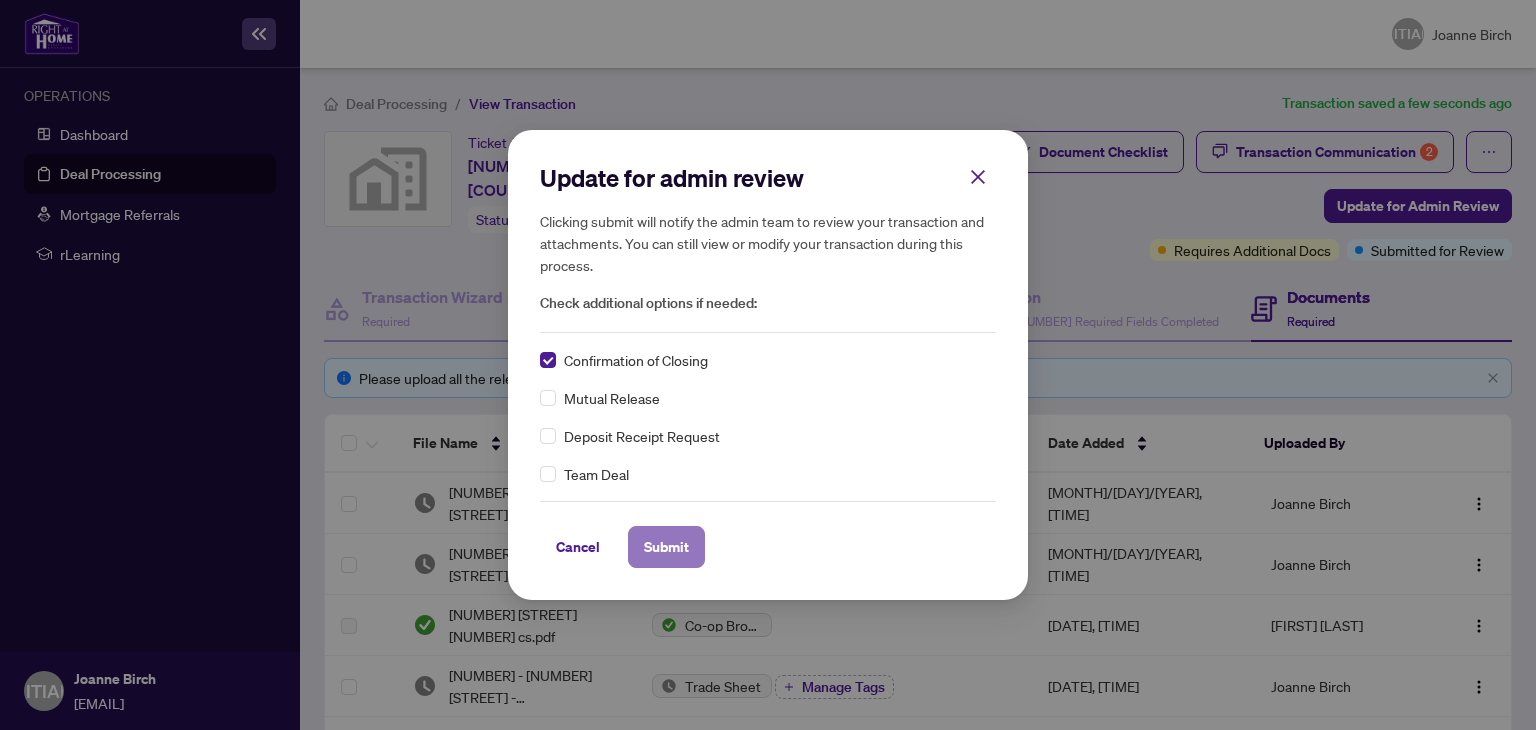 click on "Submit" at bounding box center (0, 0) 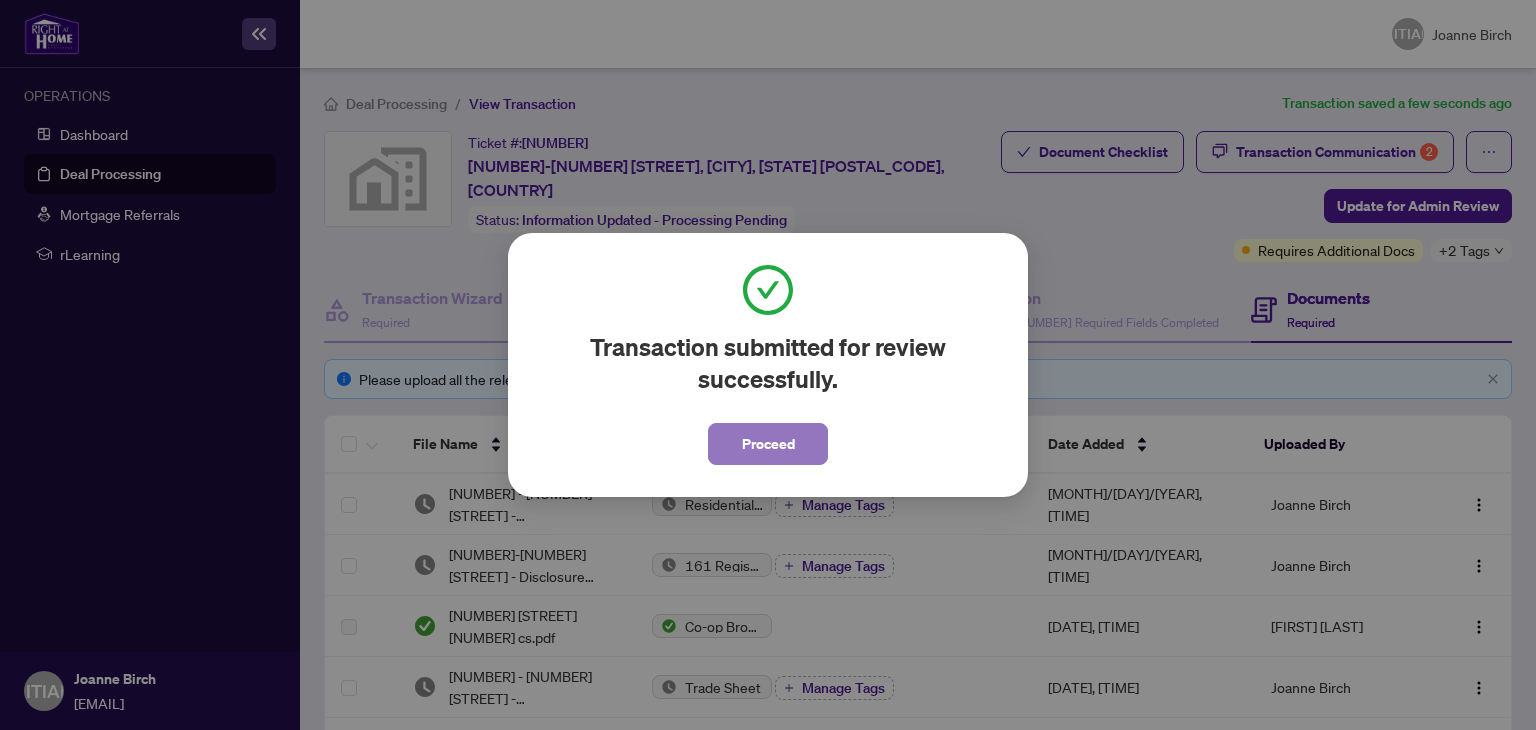 click on "Proceed" at bounding box center (768, 444) 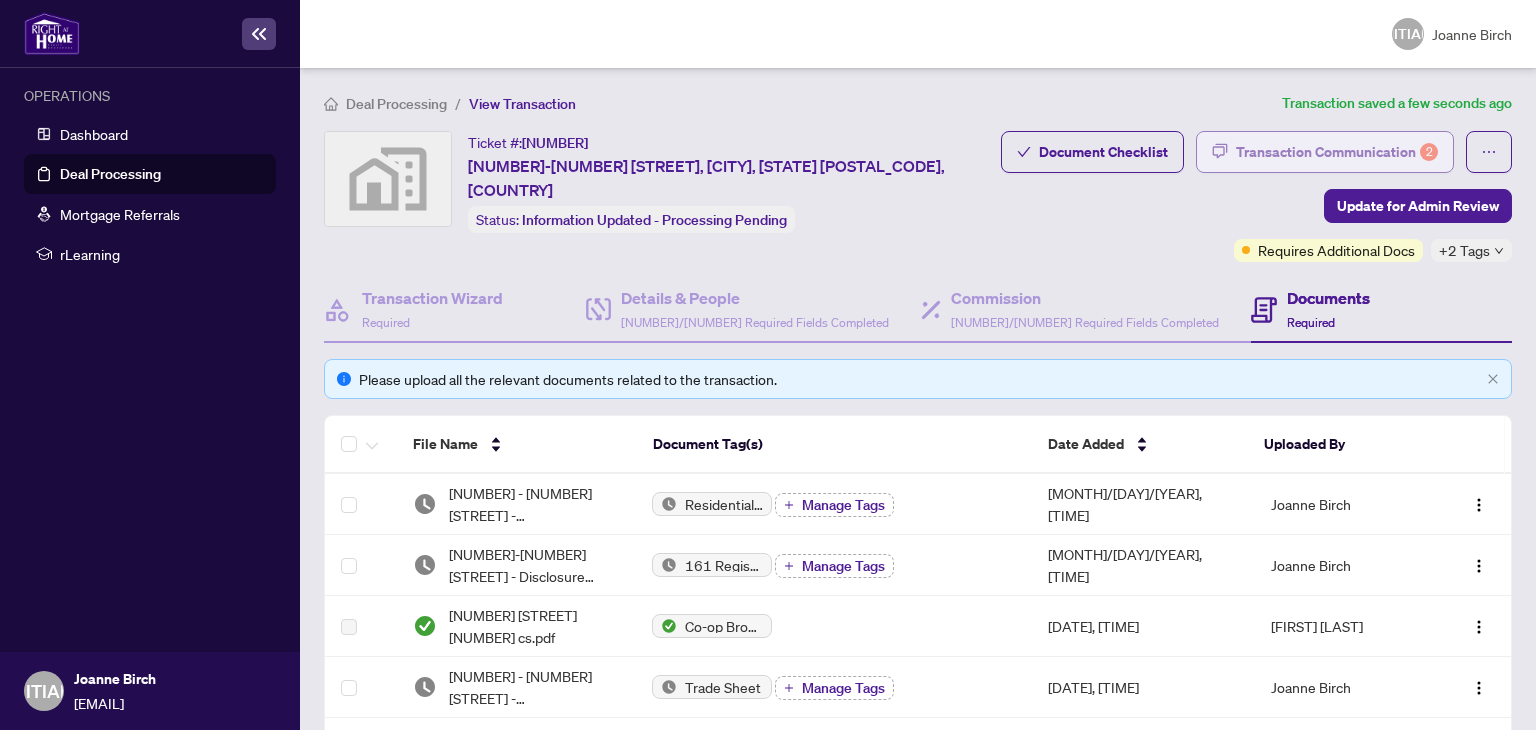 click on "Transaction Communication 2" at bounding box center [1337, 152] 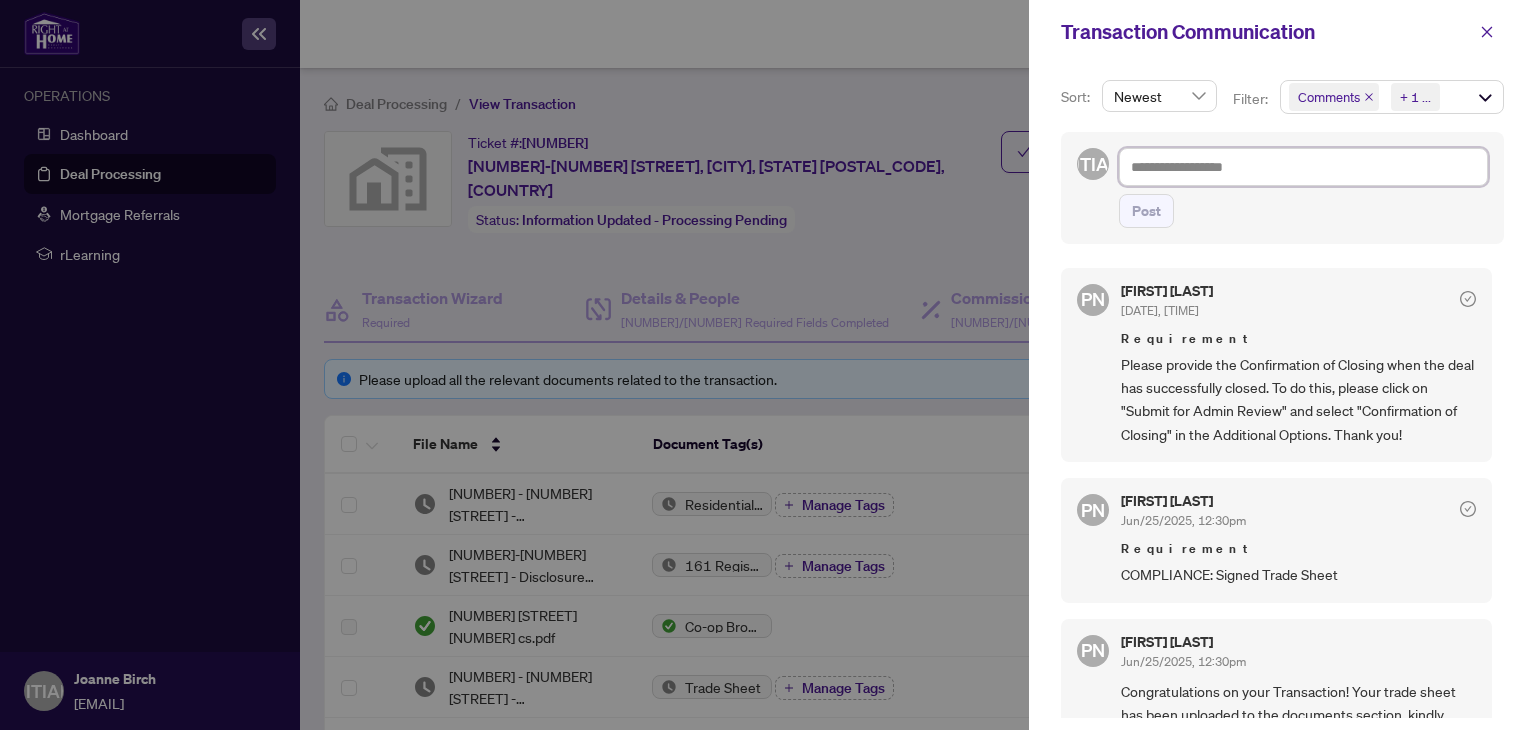 click at bounding box center (1303, 167) 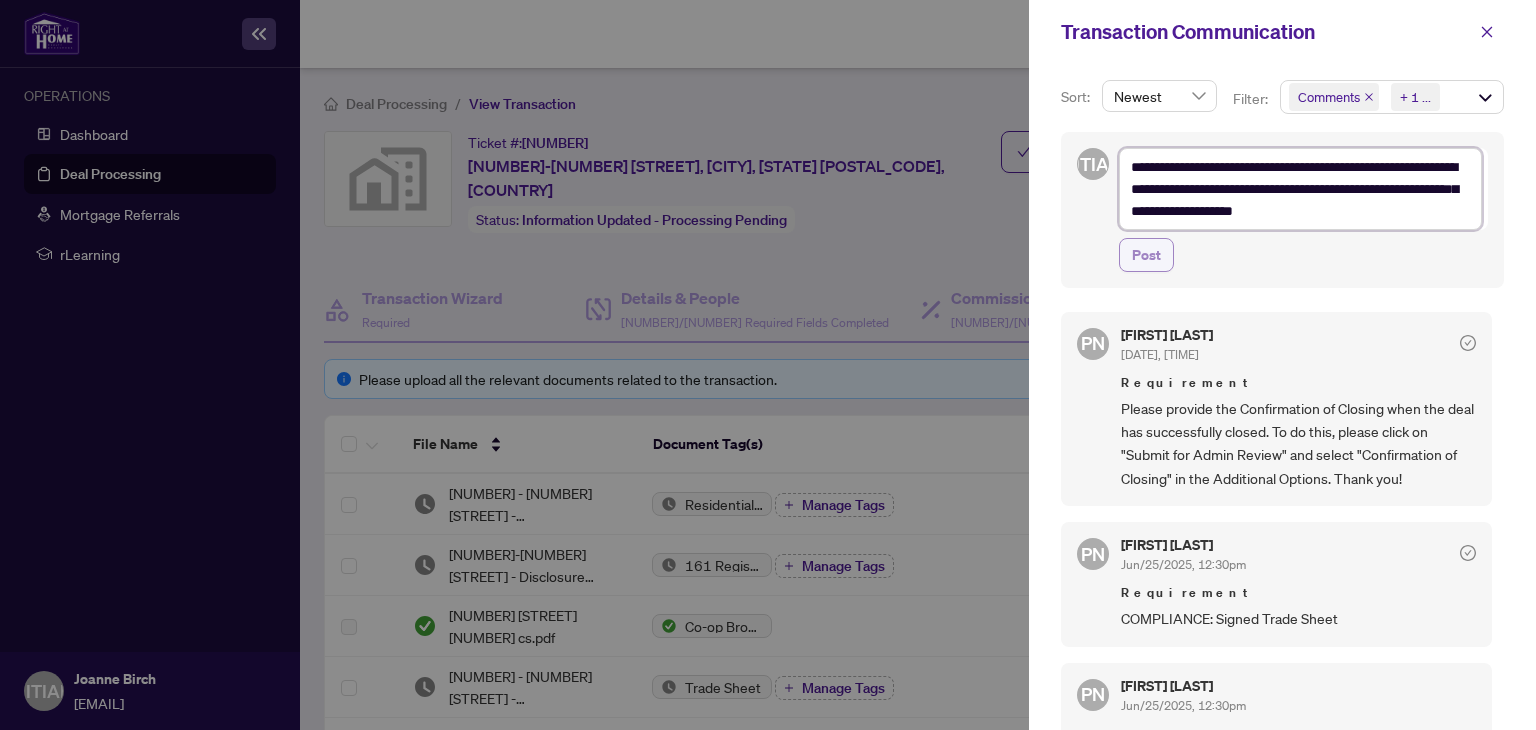 type on "**********" 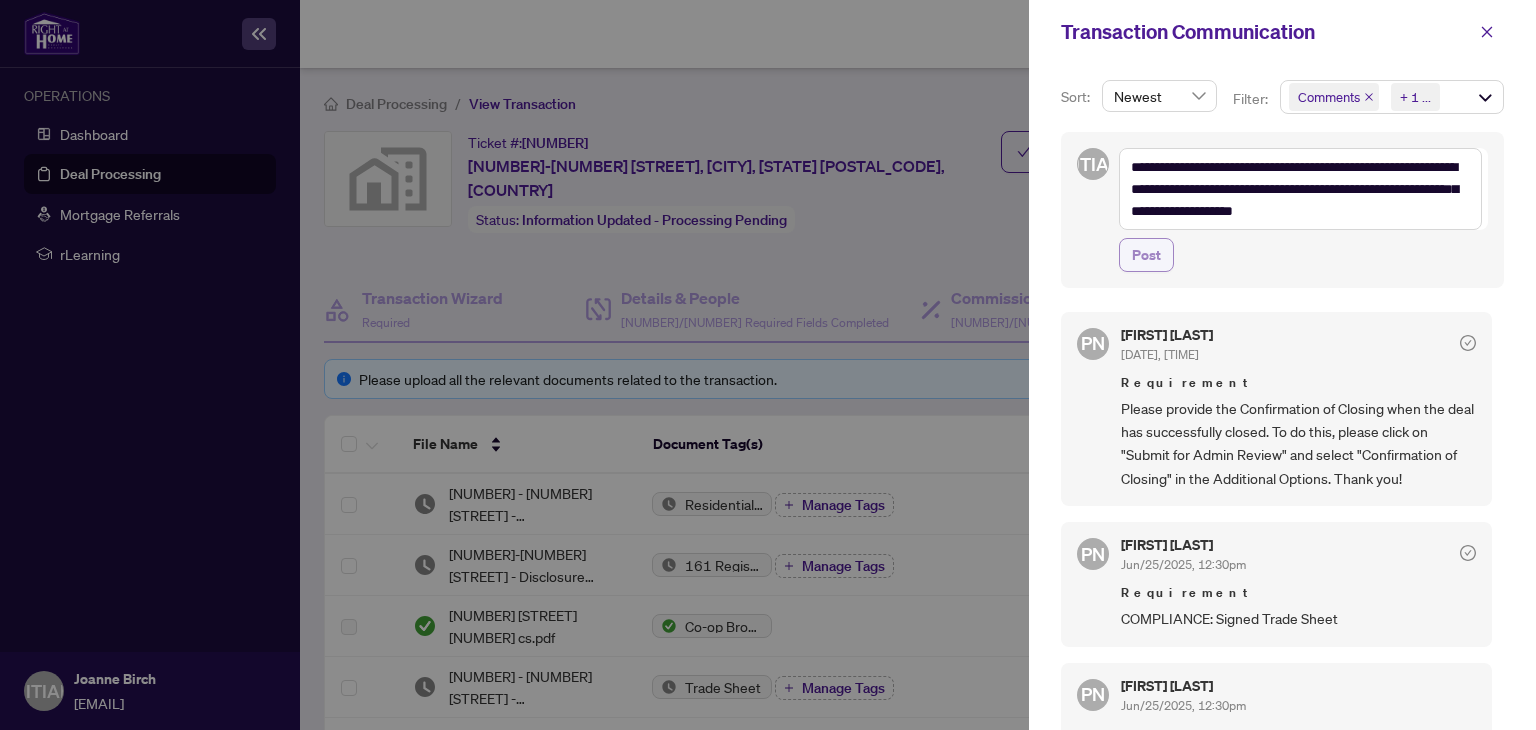 click on "Post" at bounding box center [1146, 255] 